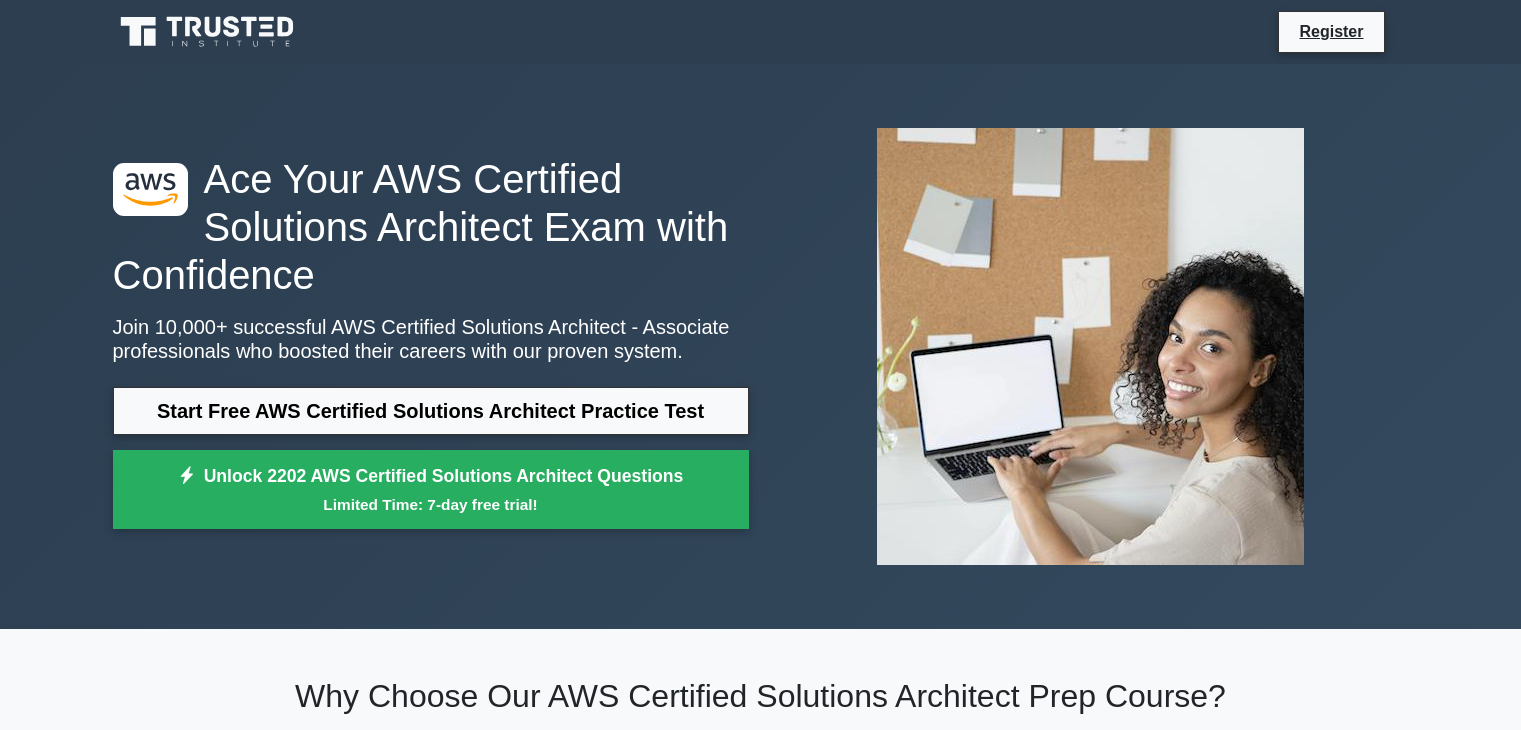 scroll, scrollTop: 0, scrollLeft: 0, axis: both 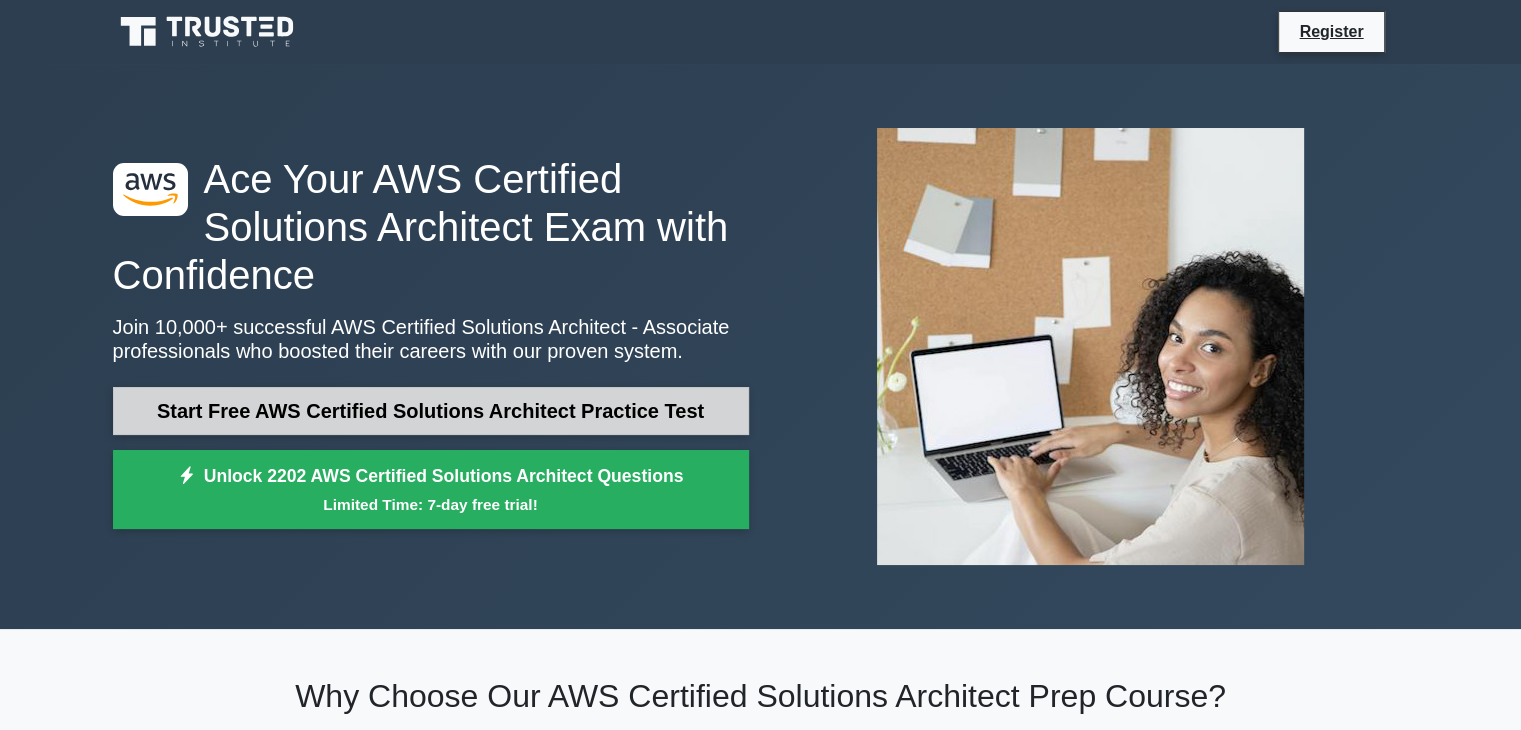 click on "Start Free AWS Certified Solutions Architect Practice Test" at bounding box center (431, 411) 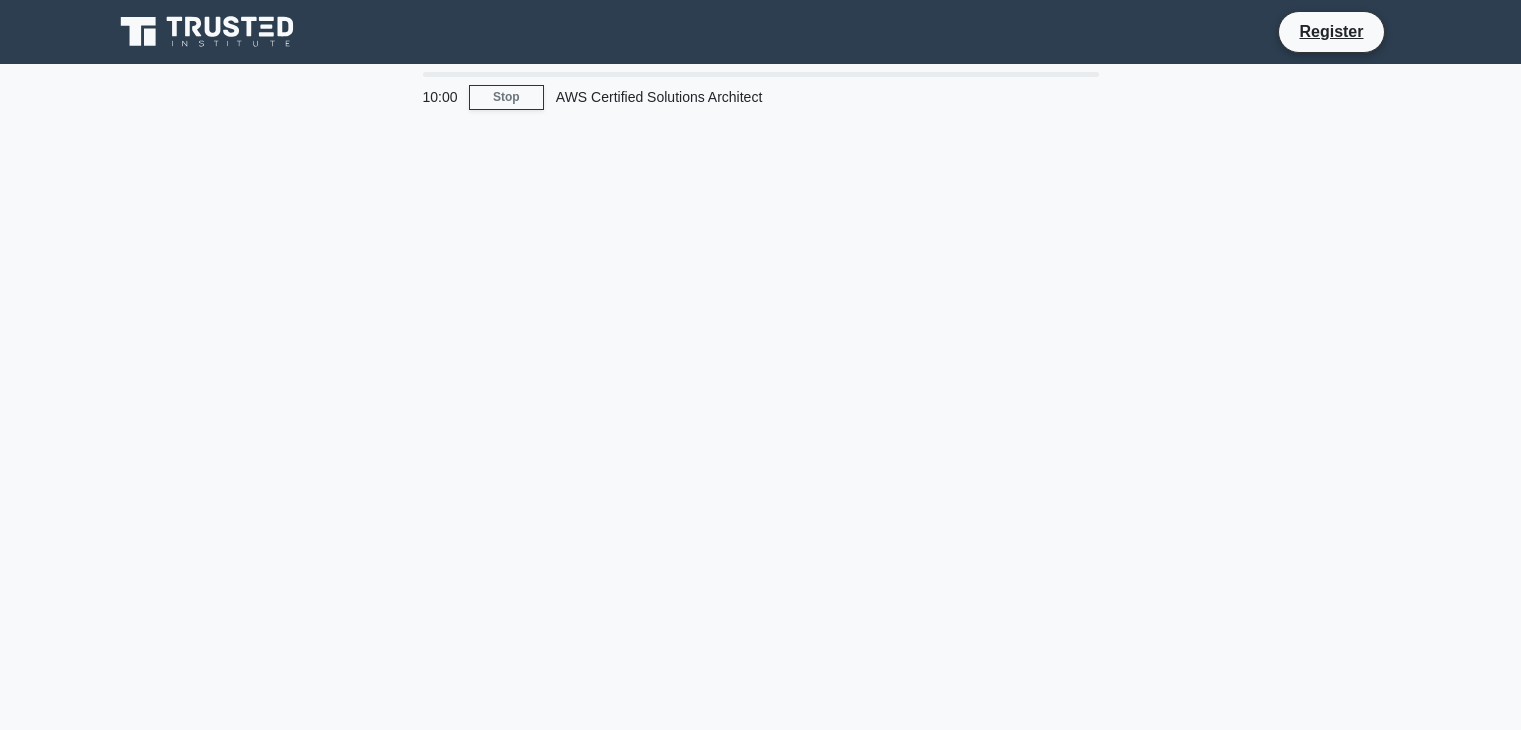 scroll, scrollTop: 0, scrollLeft: 0, axis: both 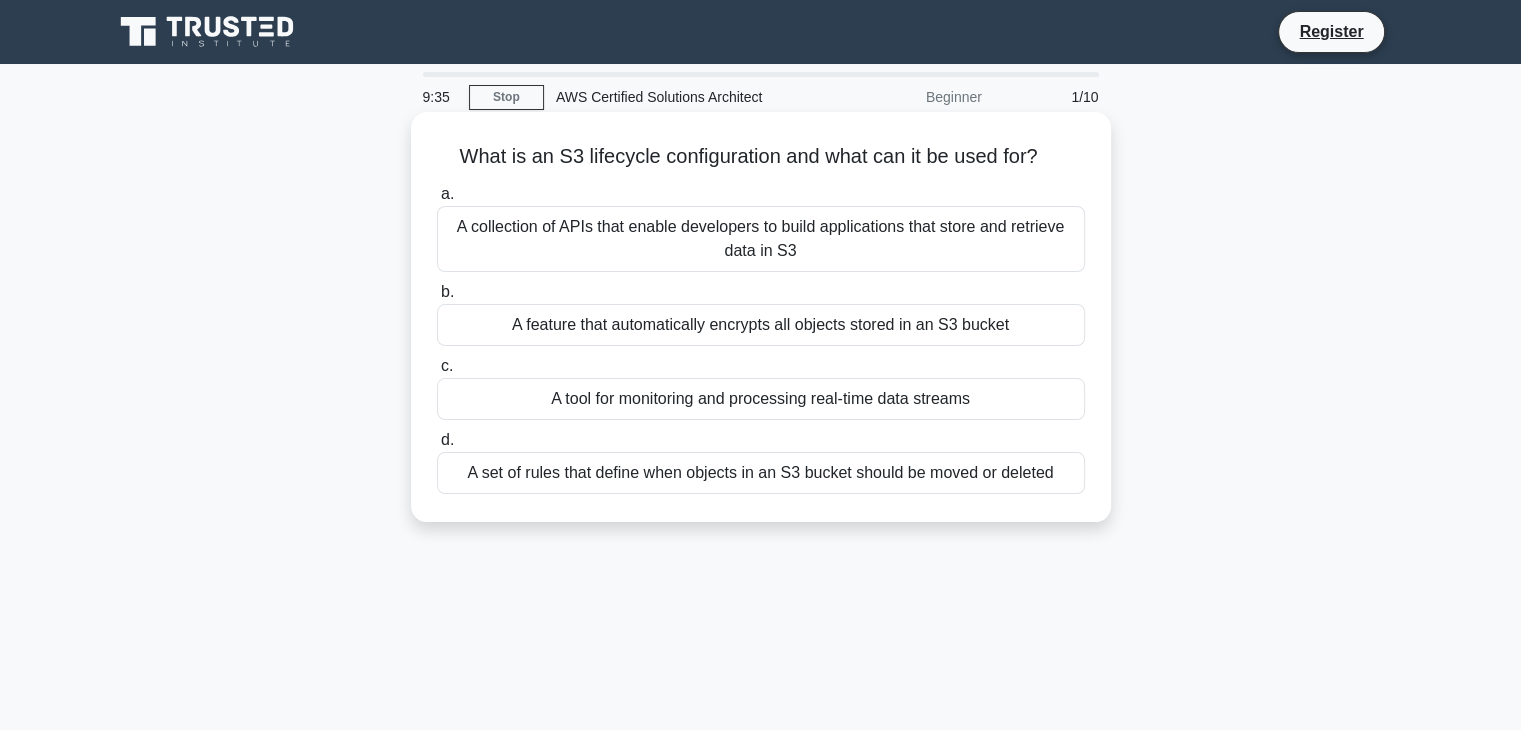 click on "A collection of APIs that enable developers to build applications that store and retrieve data in S3" at bounding box center [761, 239] 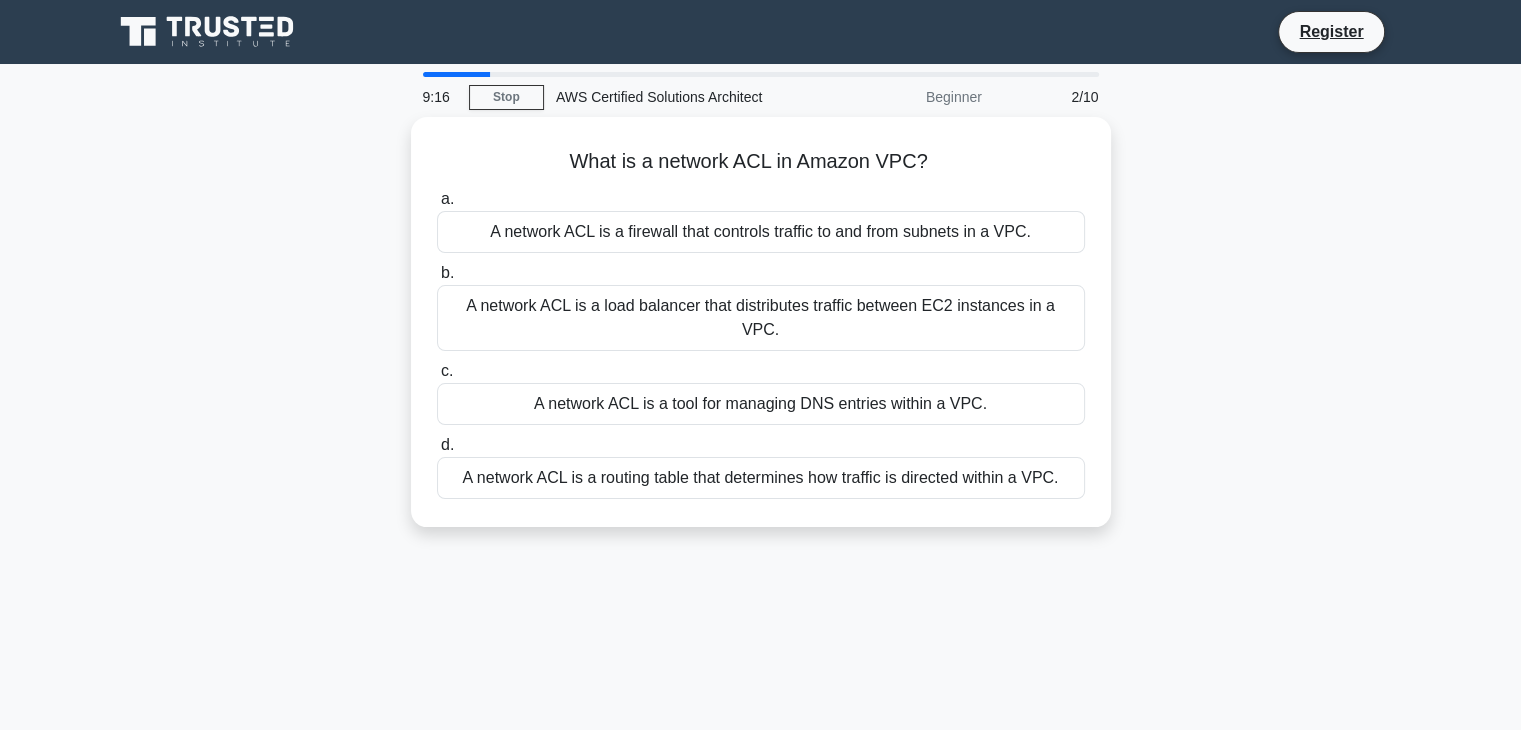 click on "A network ACL is a firewall that controls traffic to and from subnets in a VPC." at bounding box center (761, 232) 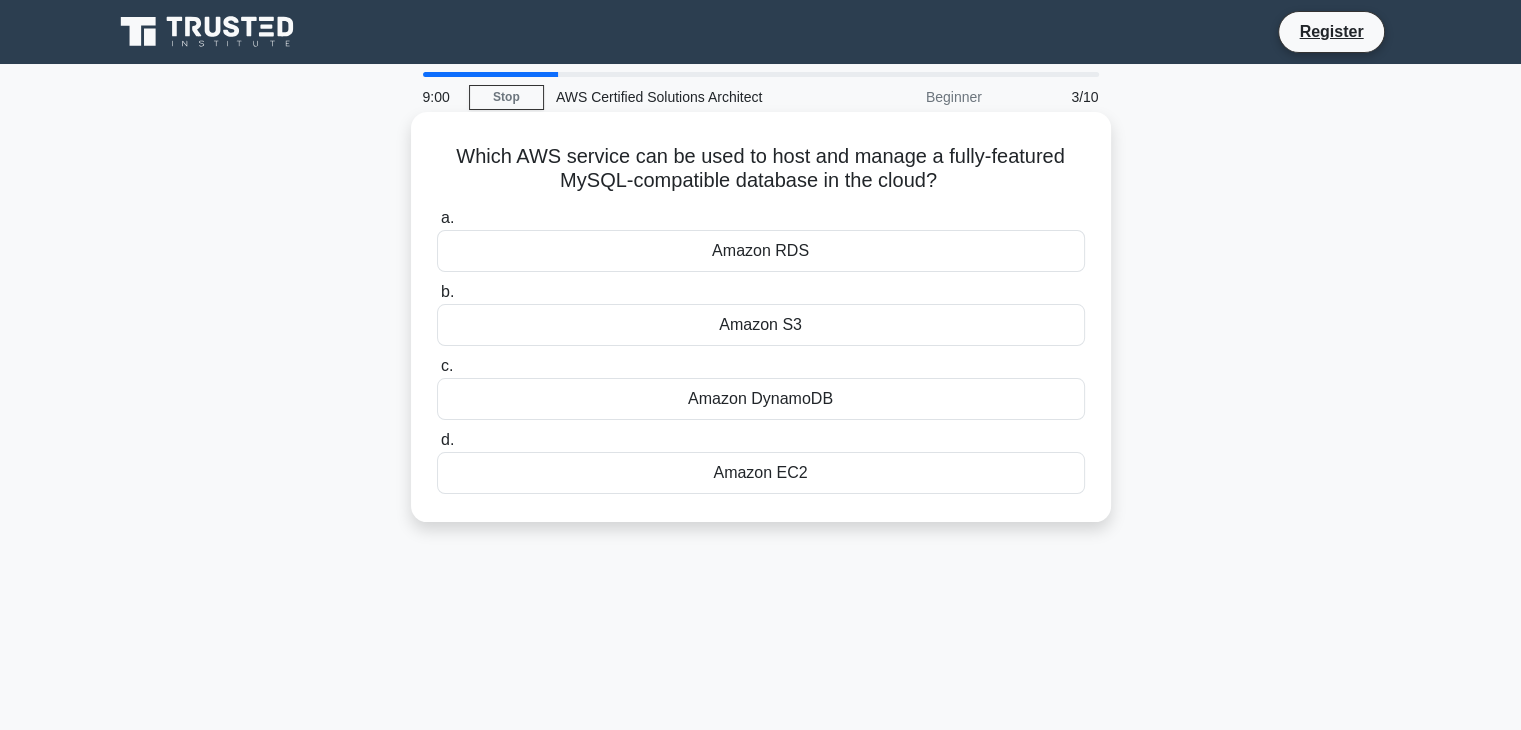 click on "Amazon DynamoDB" at bounding box center [761, 399] 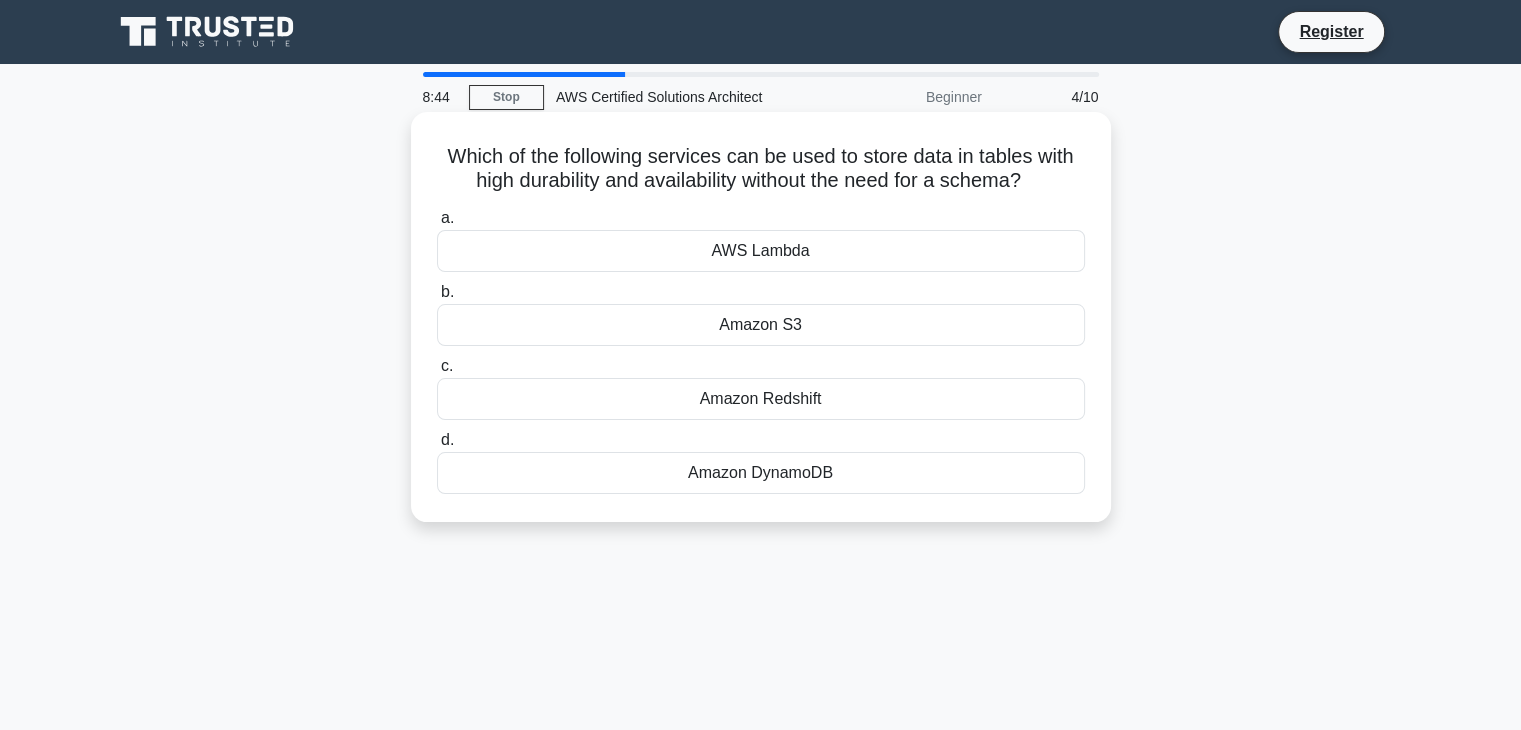 click on "Amazon Redshift" at bounding box center (761, 399) 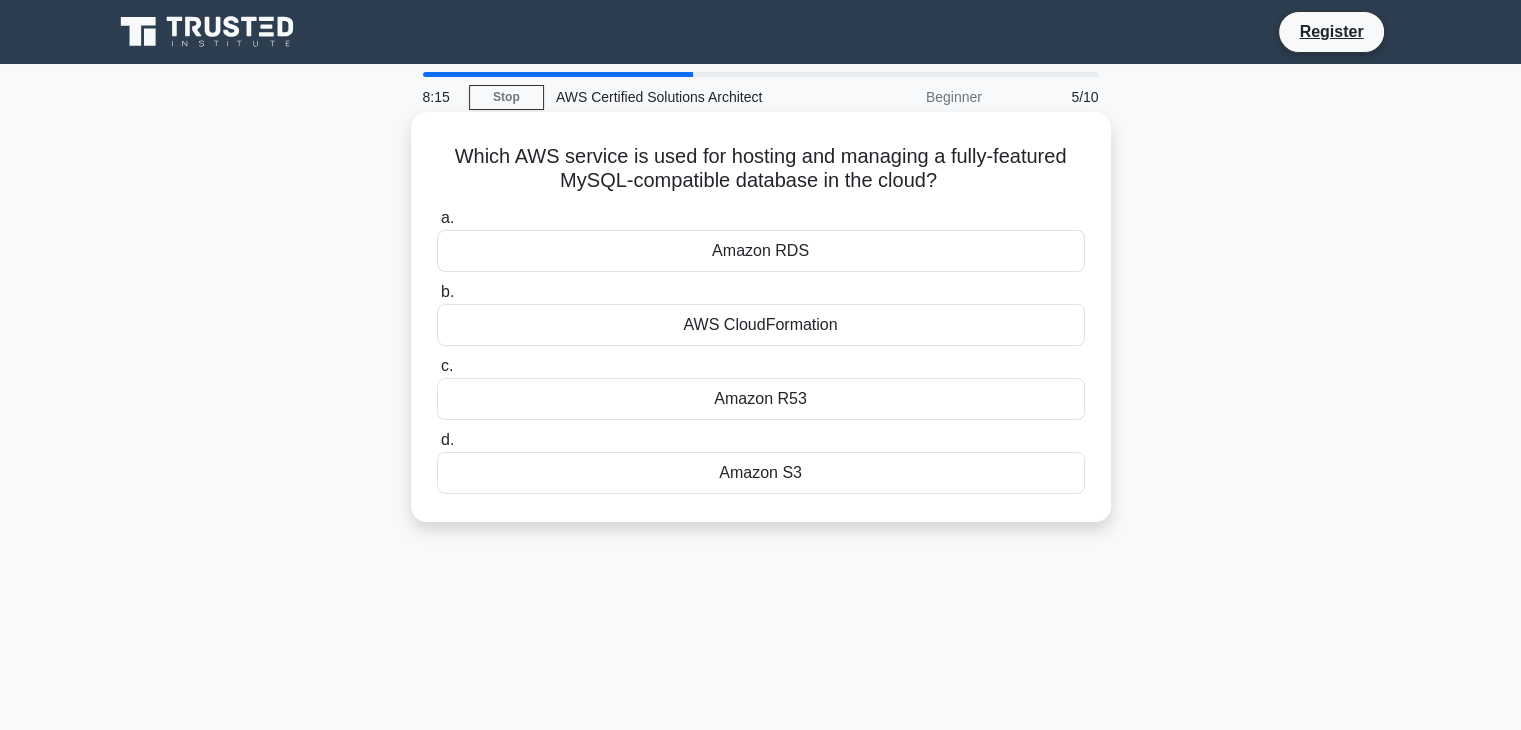 click on "AWS CloudFormation" at bounding box center [761, 325] 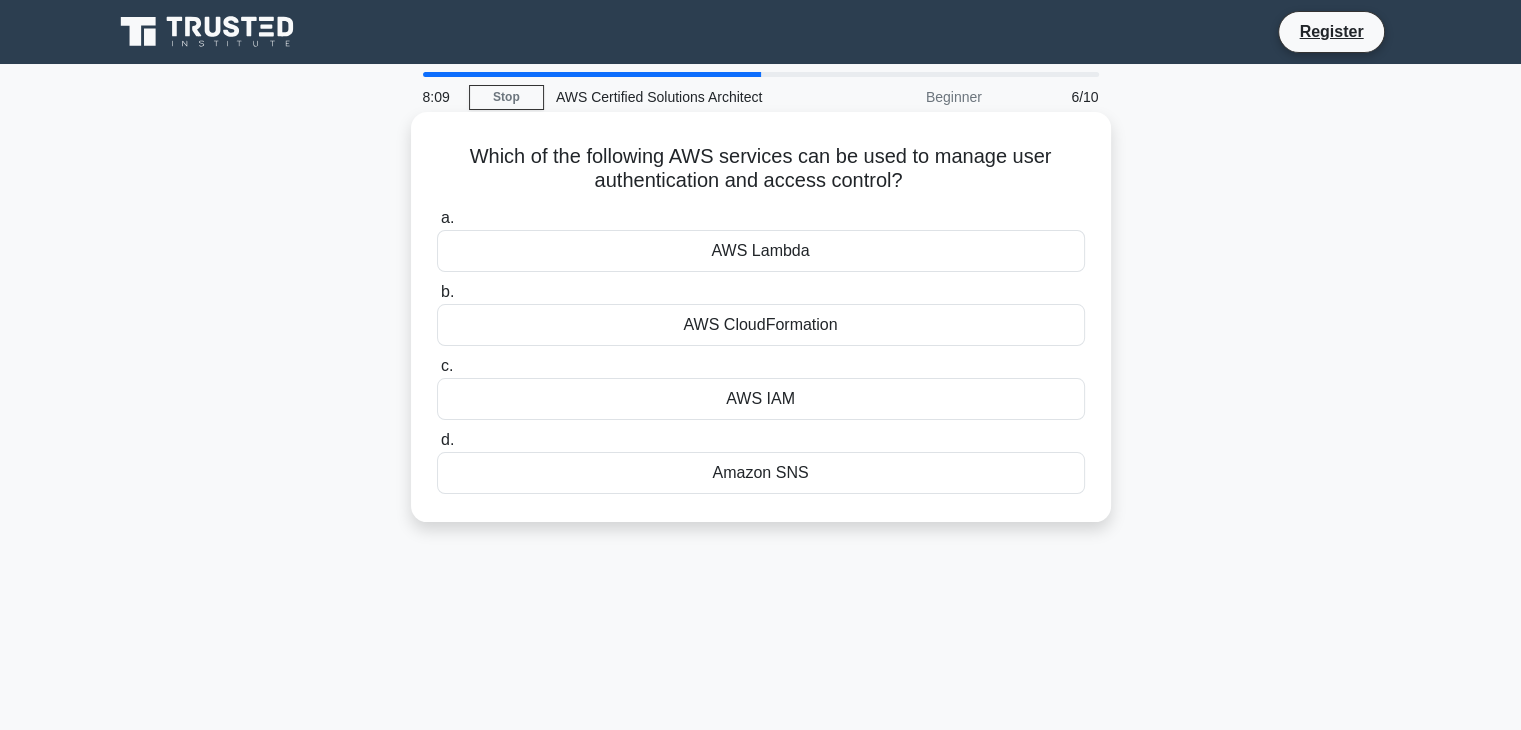 click on "AWS IAM" at bounding box center [761, 399] 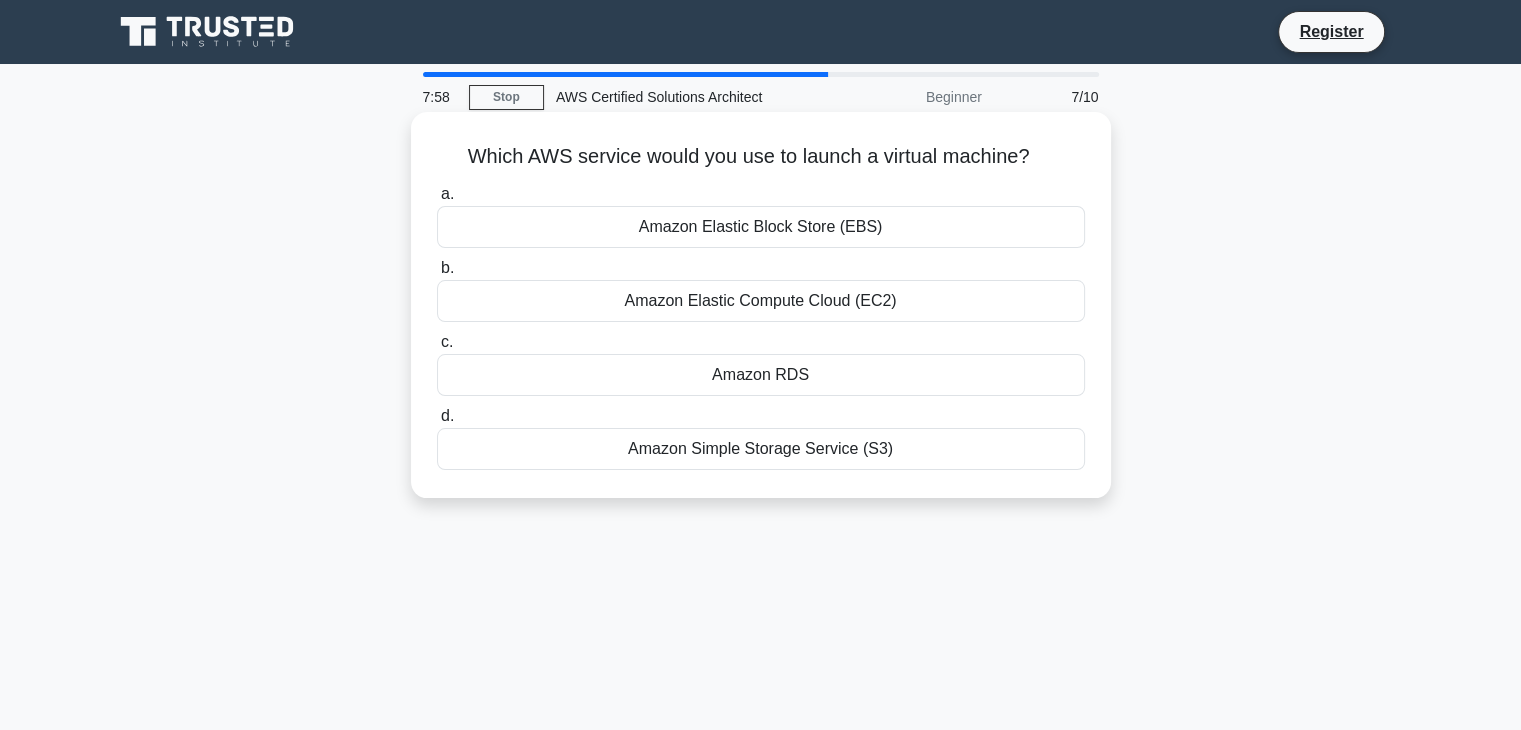 click on "Amazon Elastic Compute Cloud (EC2)" at bounding box center [761, 301] 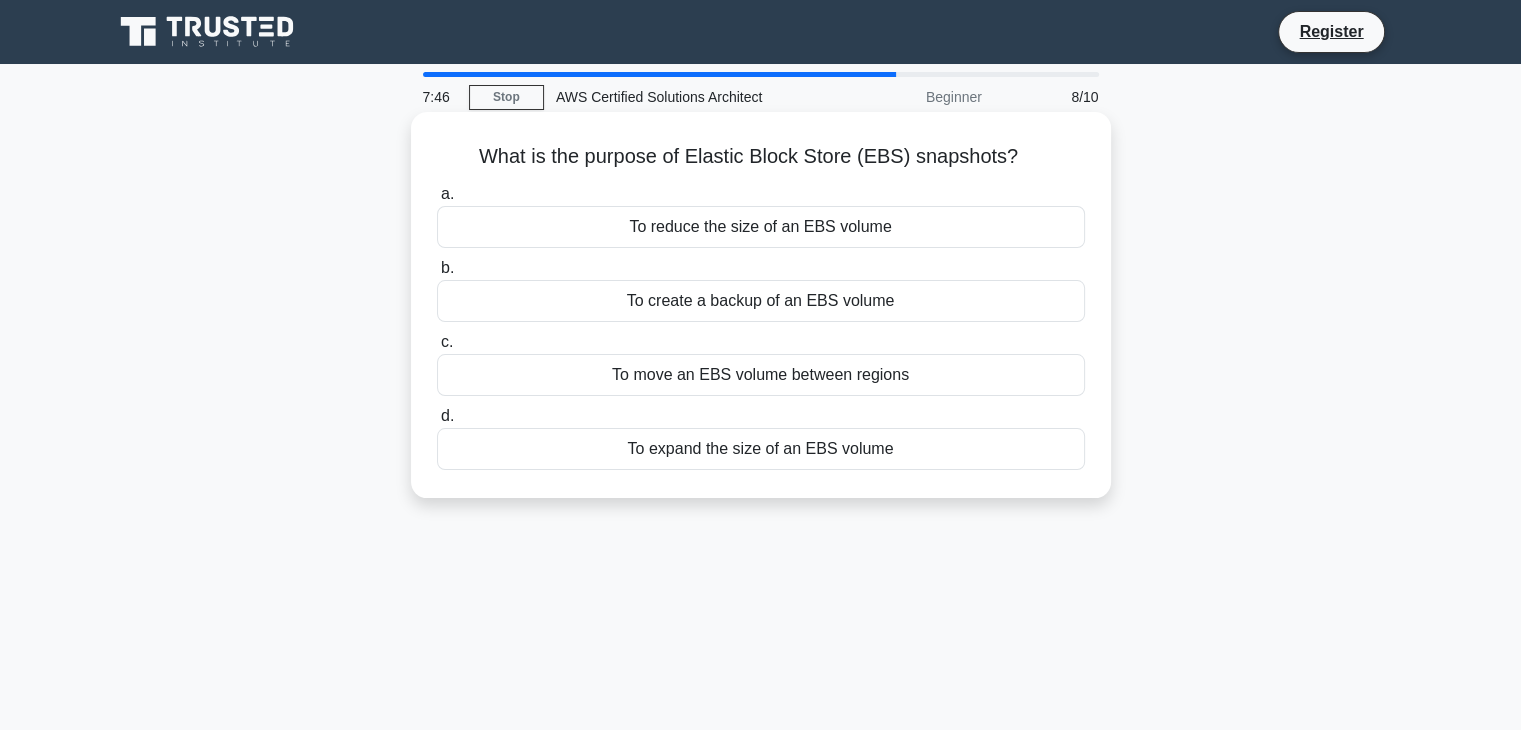 click on "To create a backup of an EBS volume" at bounding box center (761, 301) 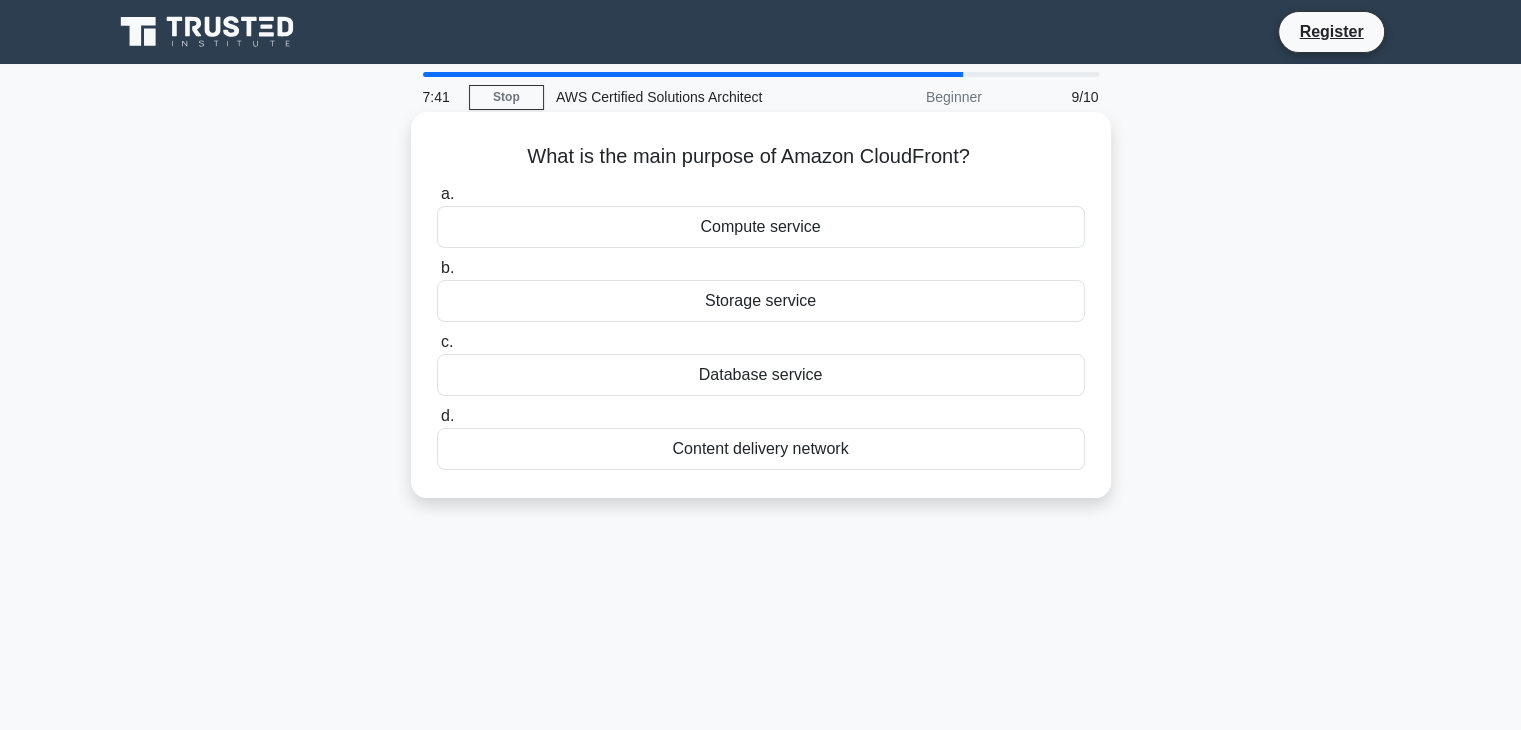 click on "Content delivery network" at bounding box center [761, 449] 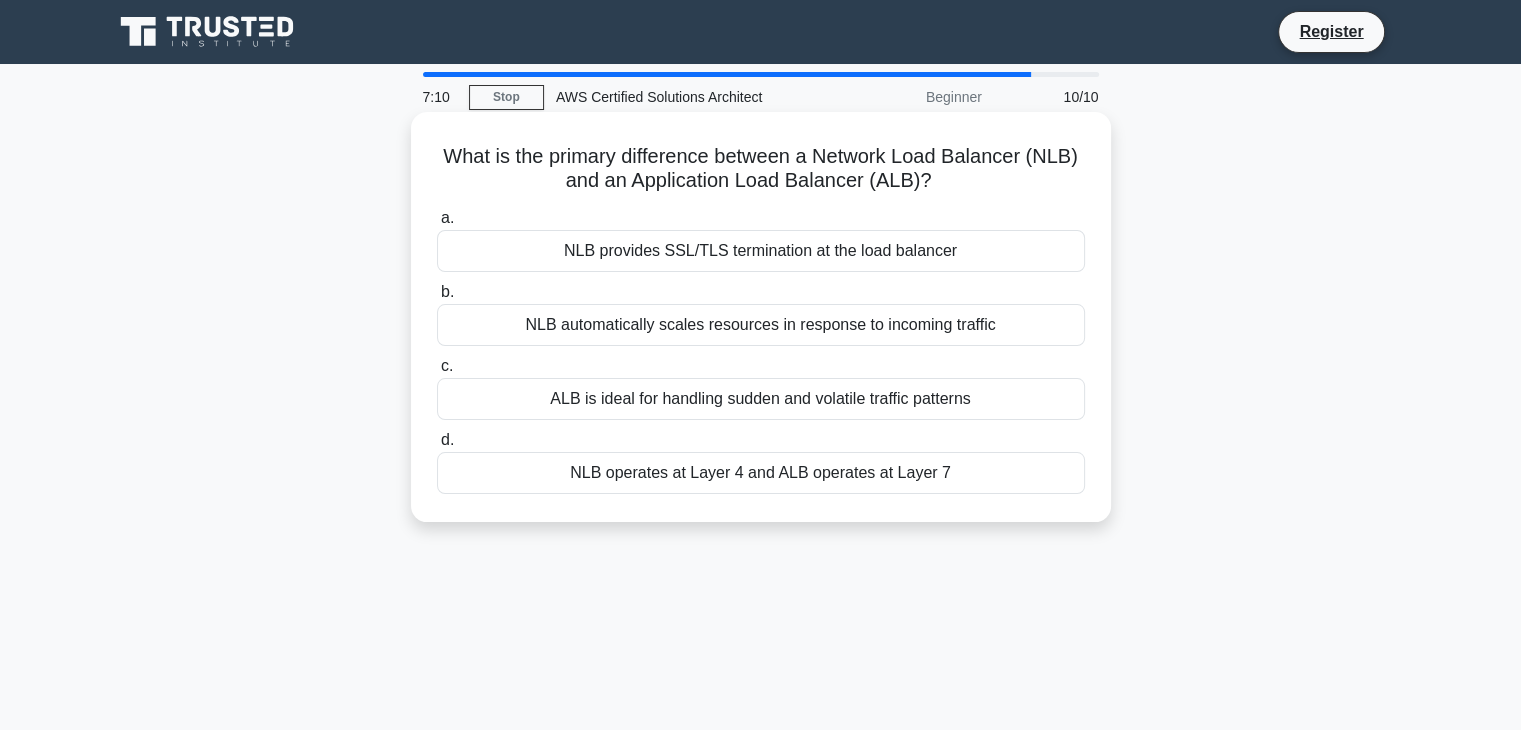 click on "NLB operates at Layer 4 and ALB operates at Layer 7" at bounding box center [761, 473] 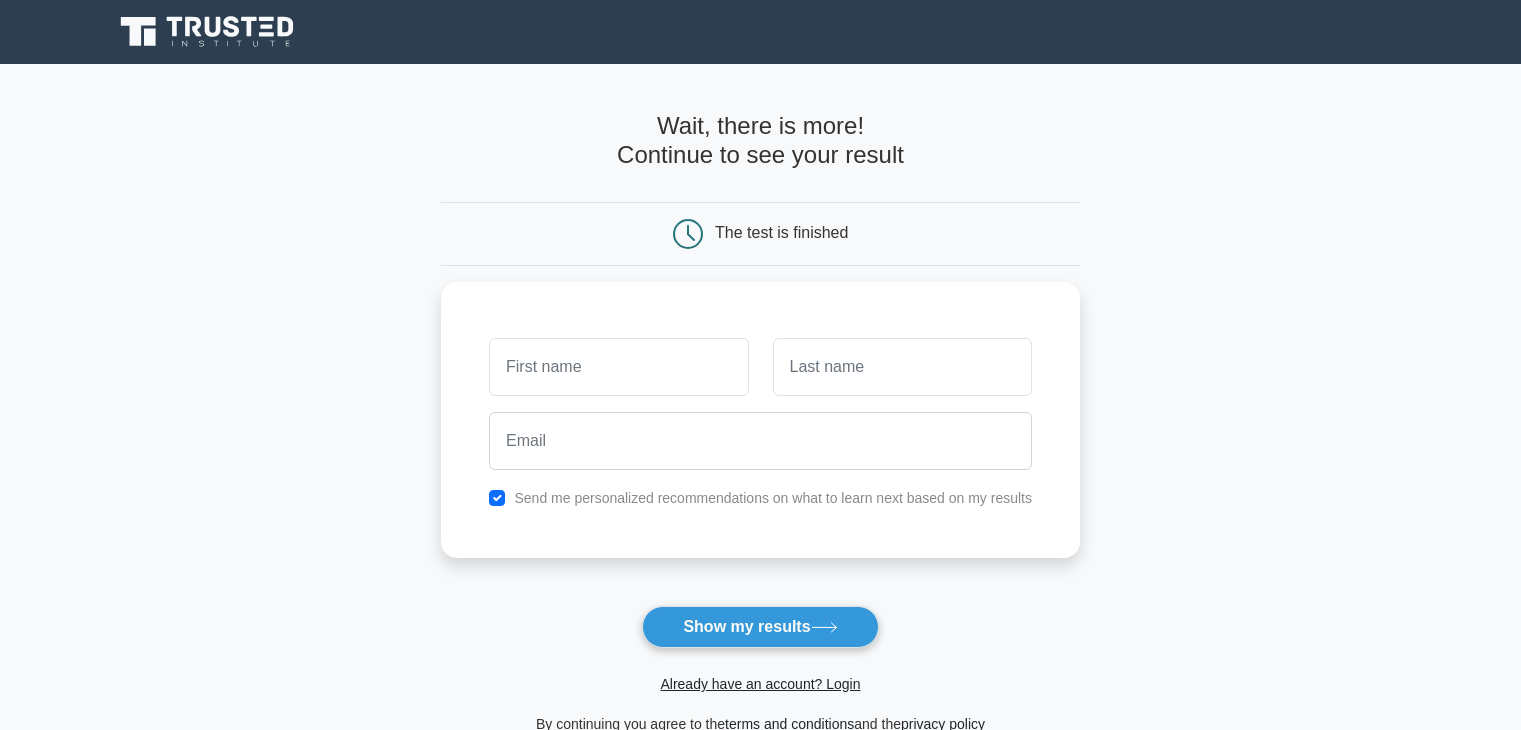 scroll, scrollTop: 0, scrollLeft: 0, axis: both 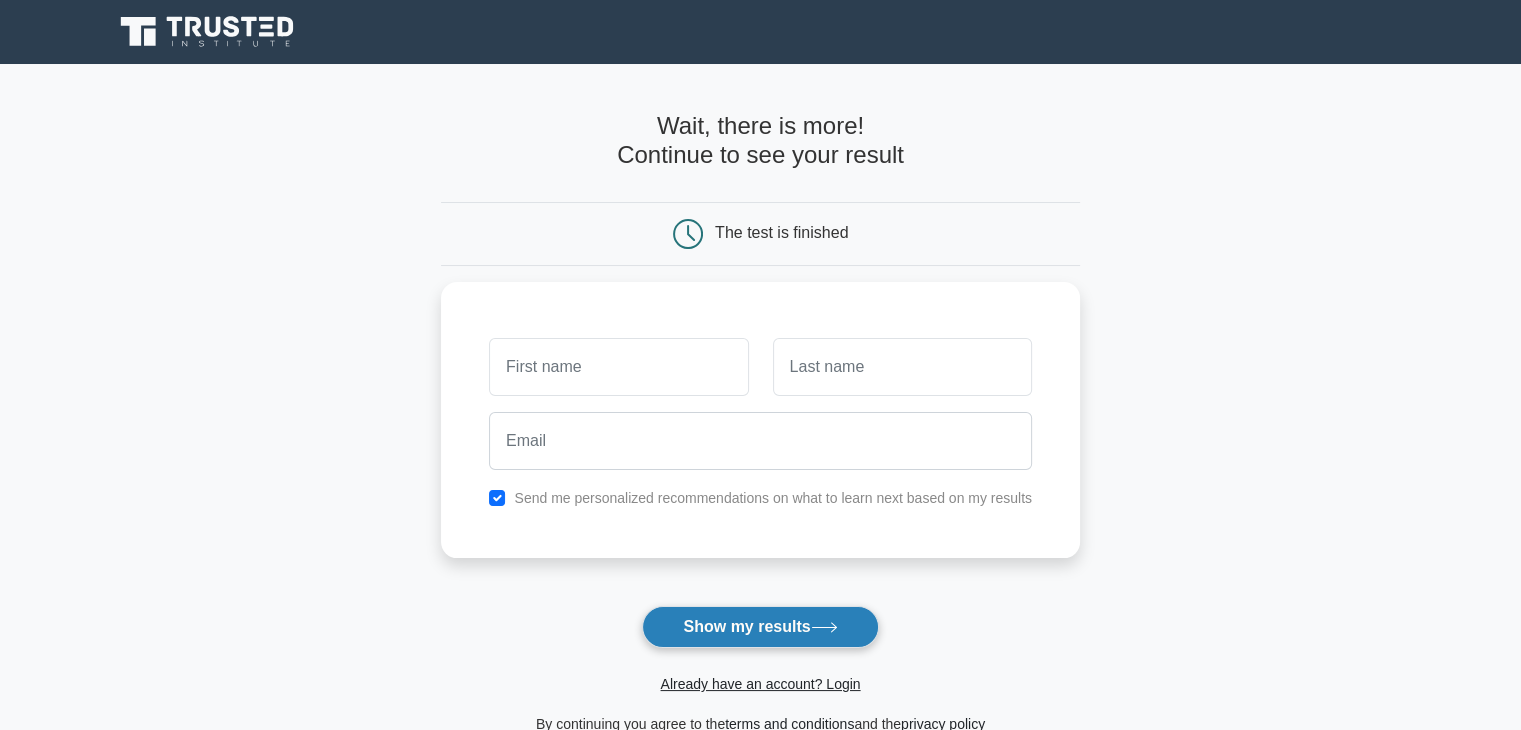 click on "Show my results" at bounding box center (760, 627) 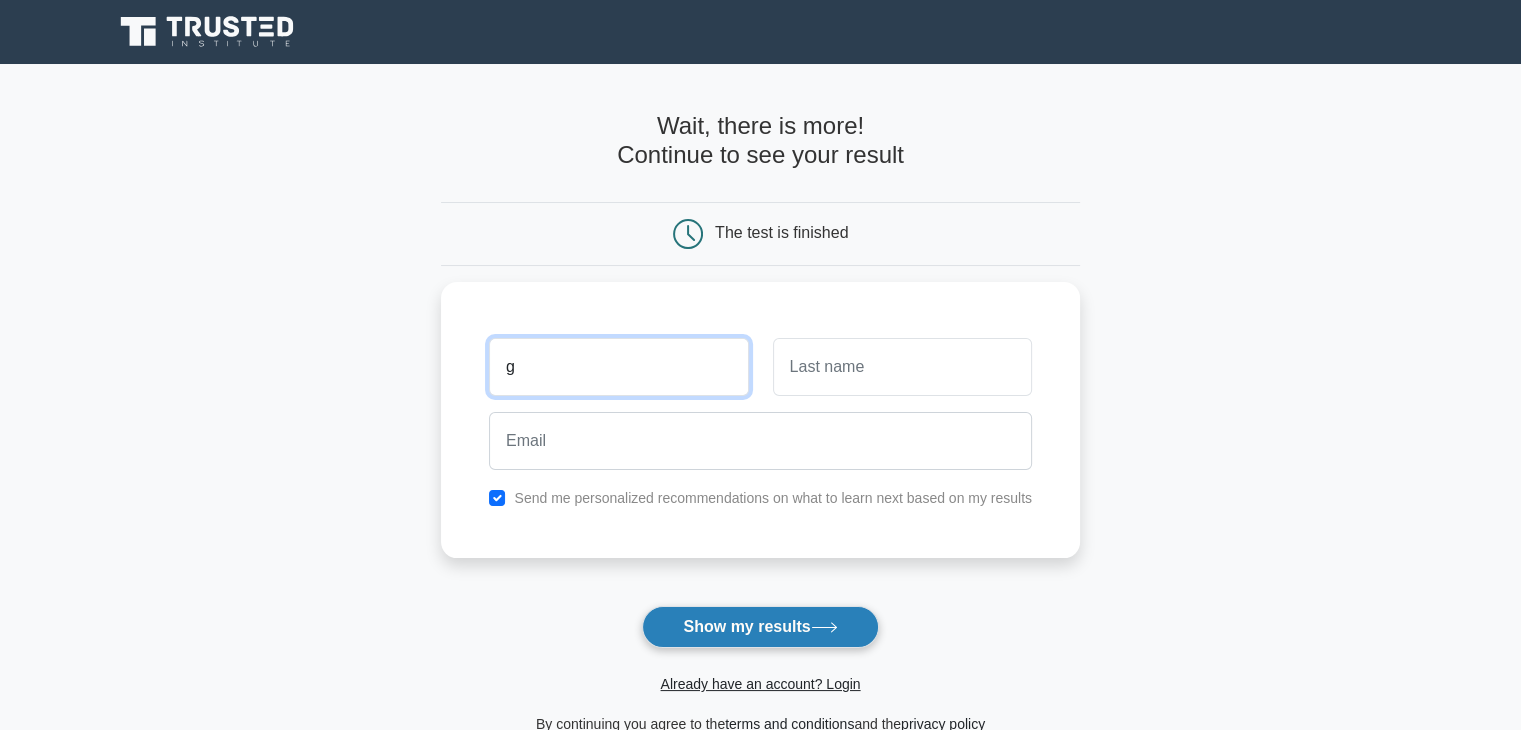 type on "g" 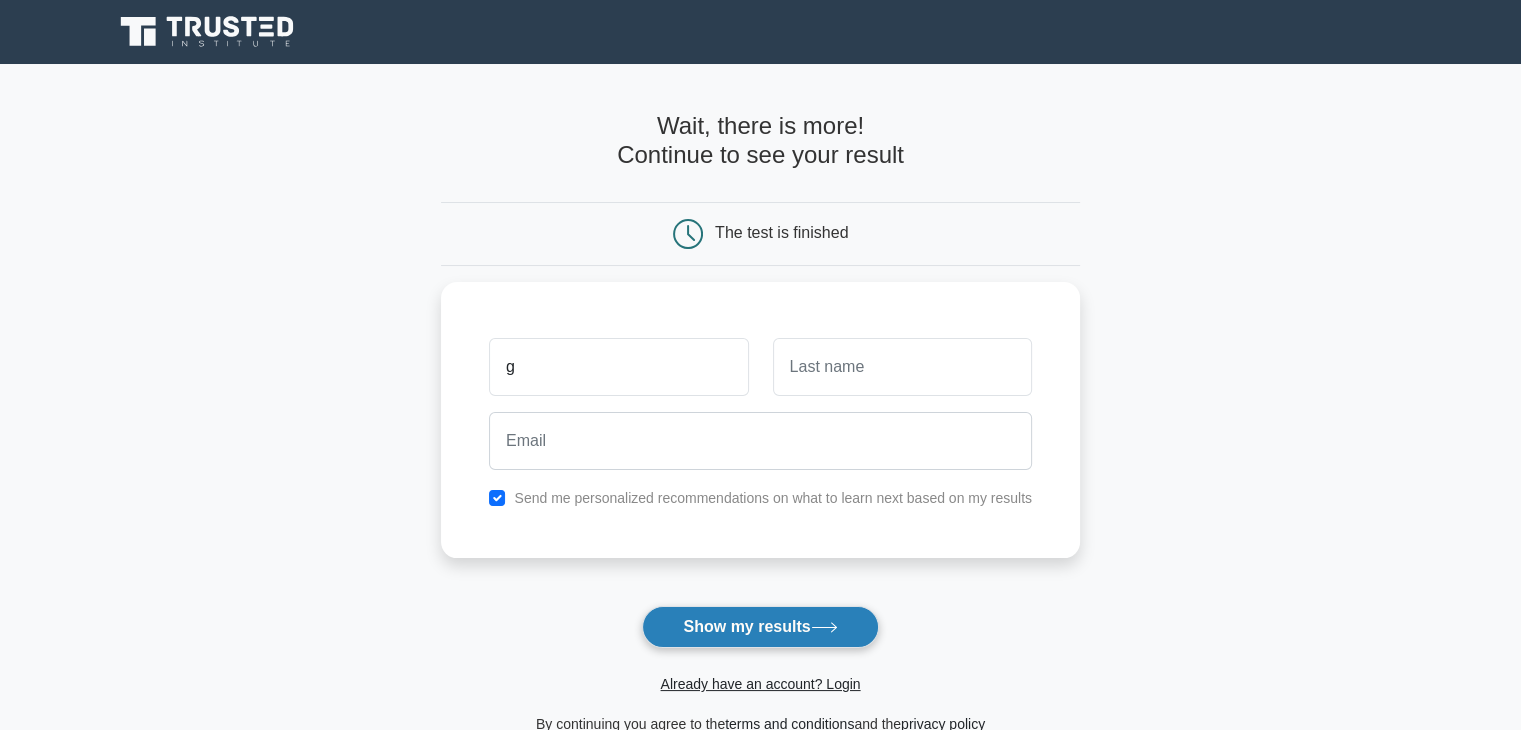 click on "Show my results" at bounding box center (760, 627) 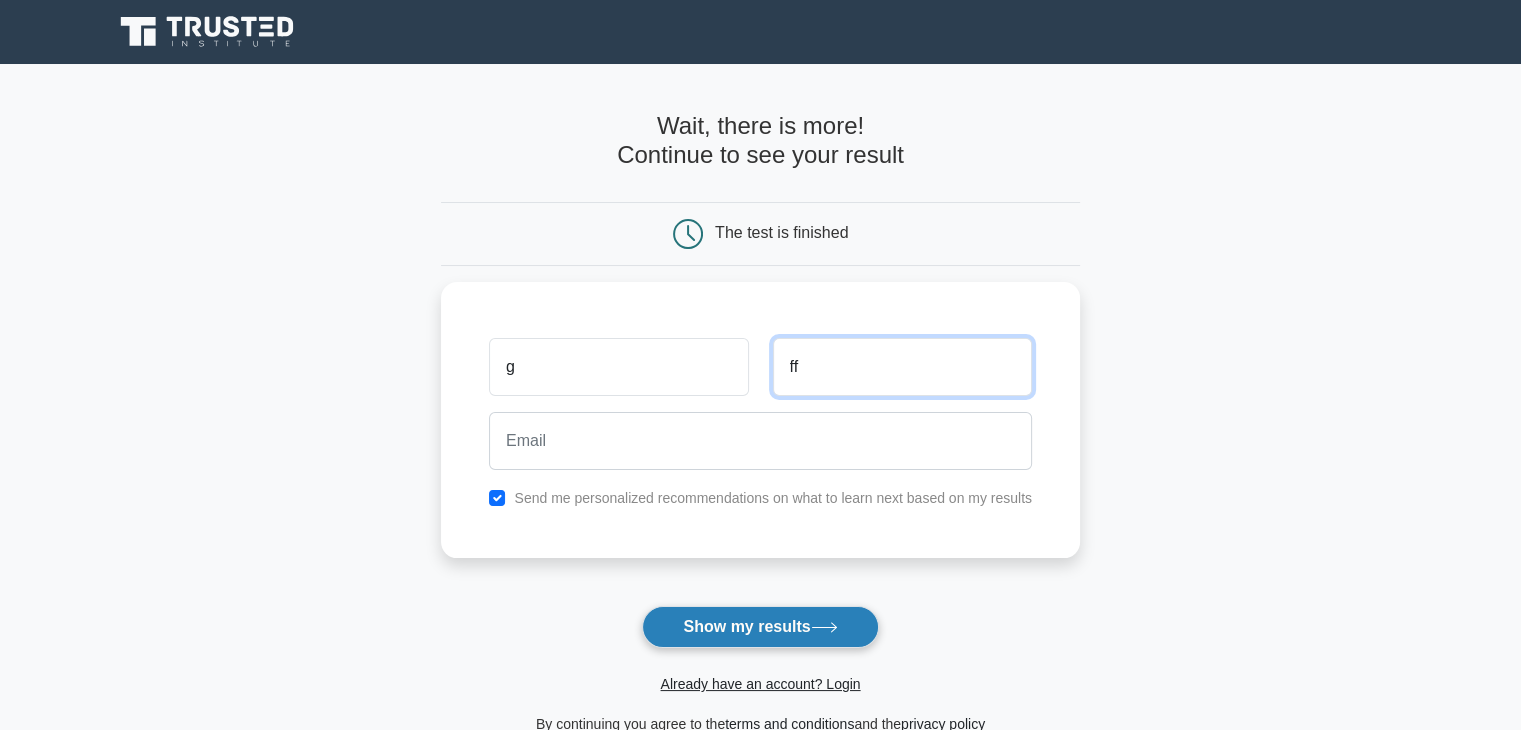 type on "ff" 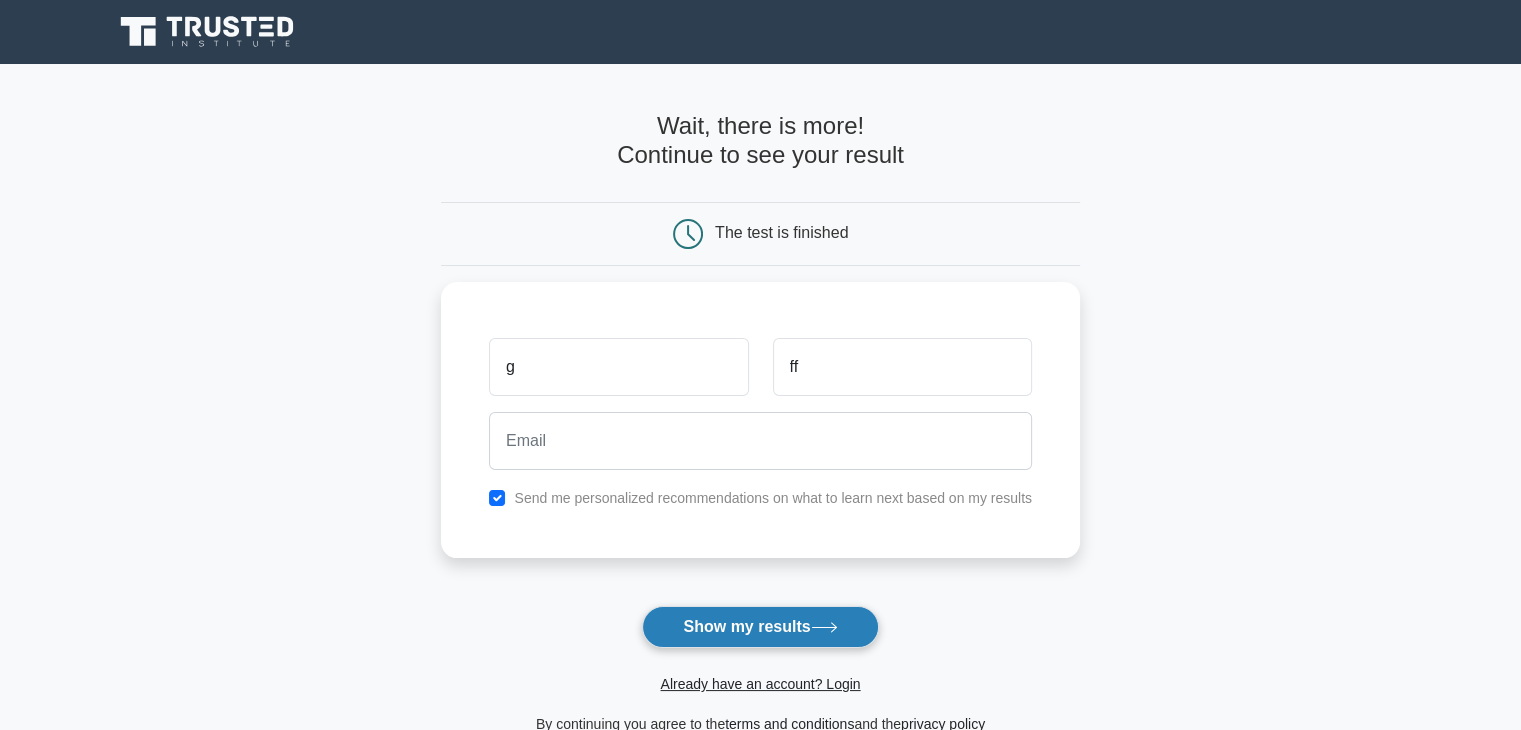 click on "Show my results" at bounding box center [760, 627] 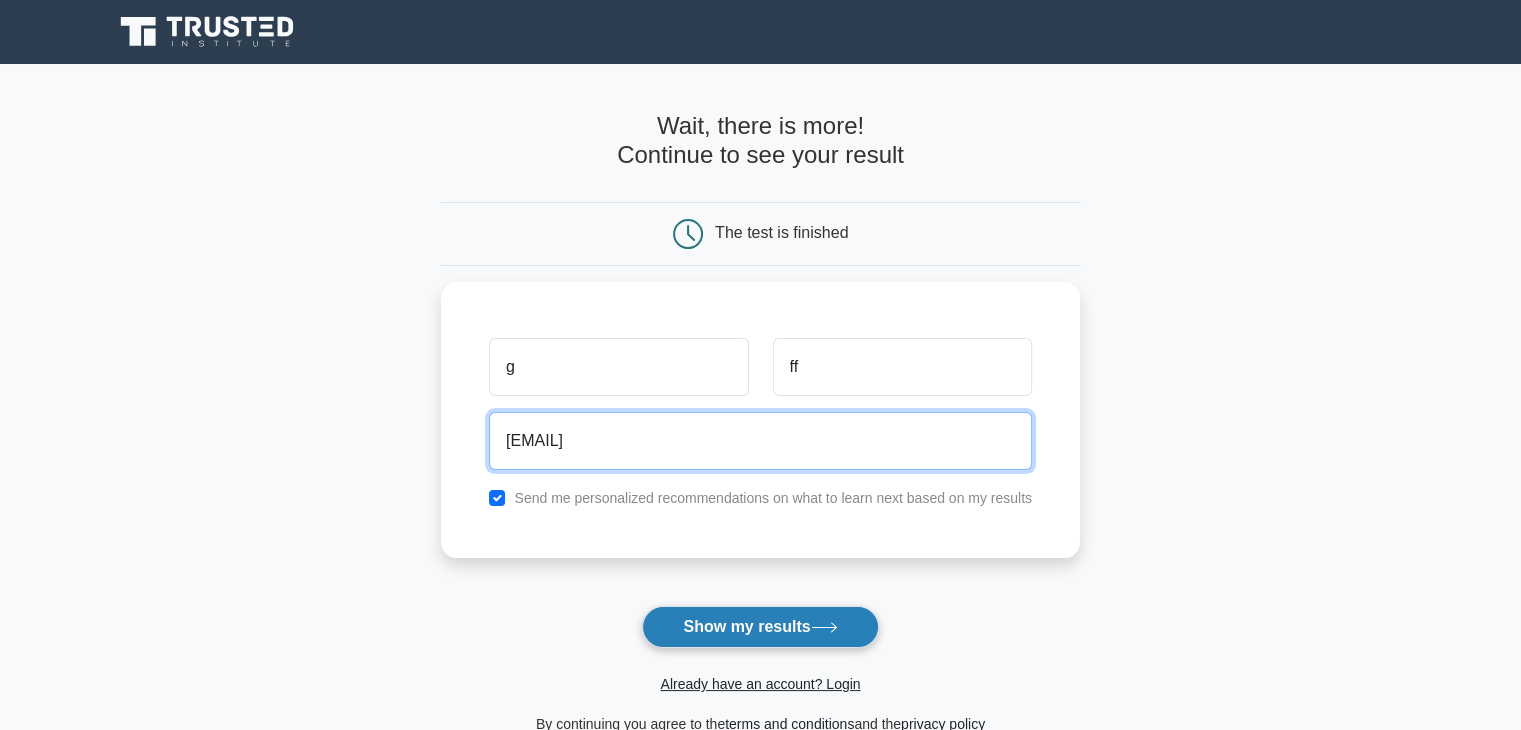 type on "ddd@ff.con" 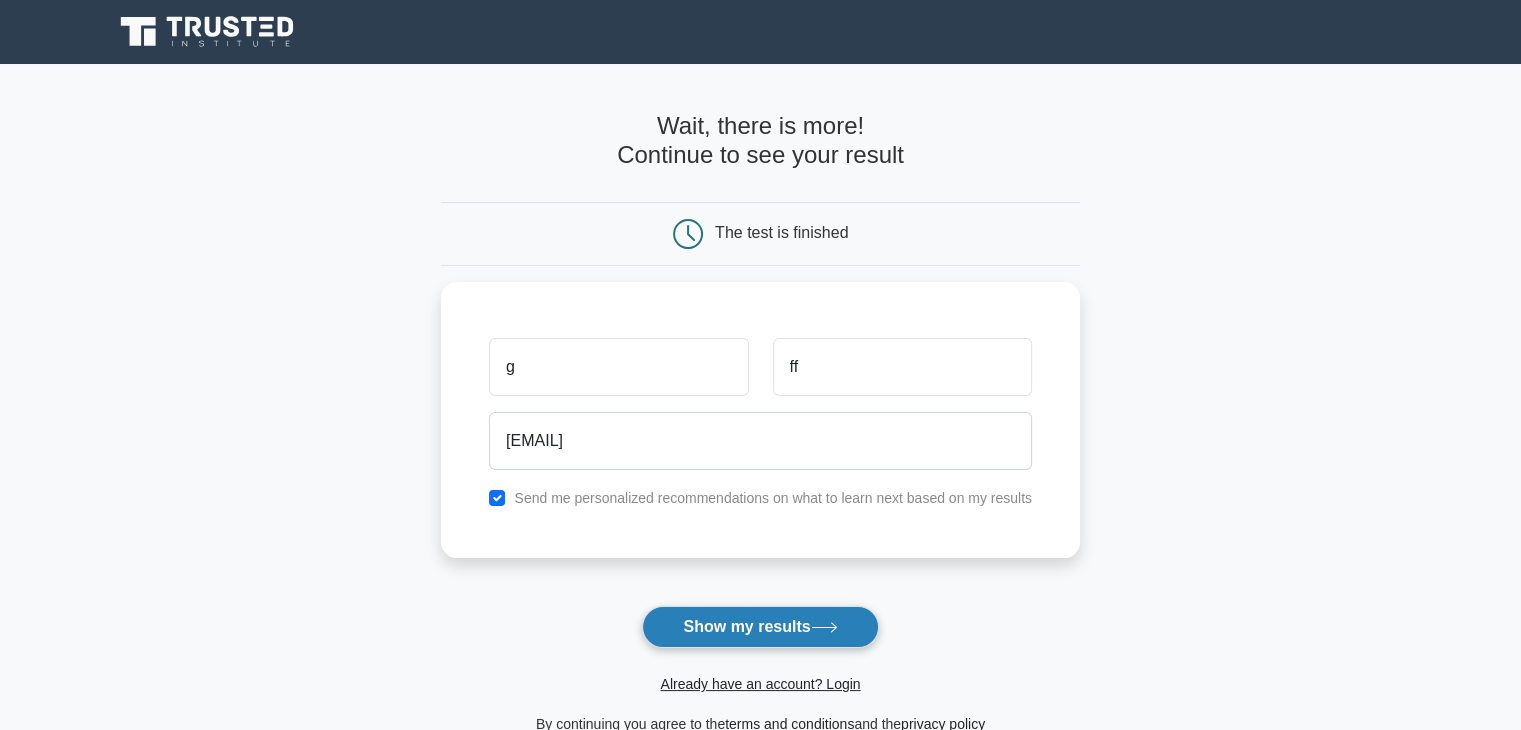 click on "Show my results" at bounding box center (760, 627) 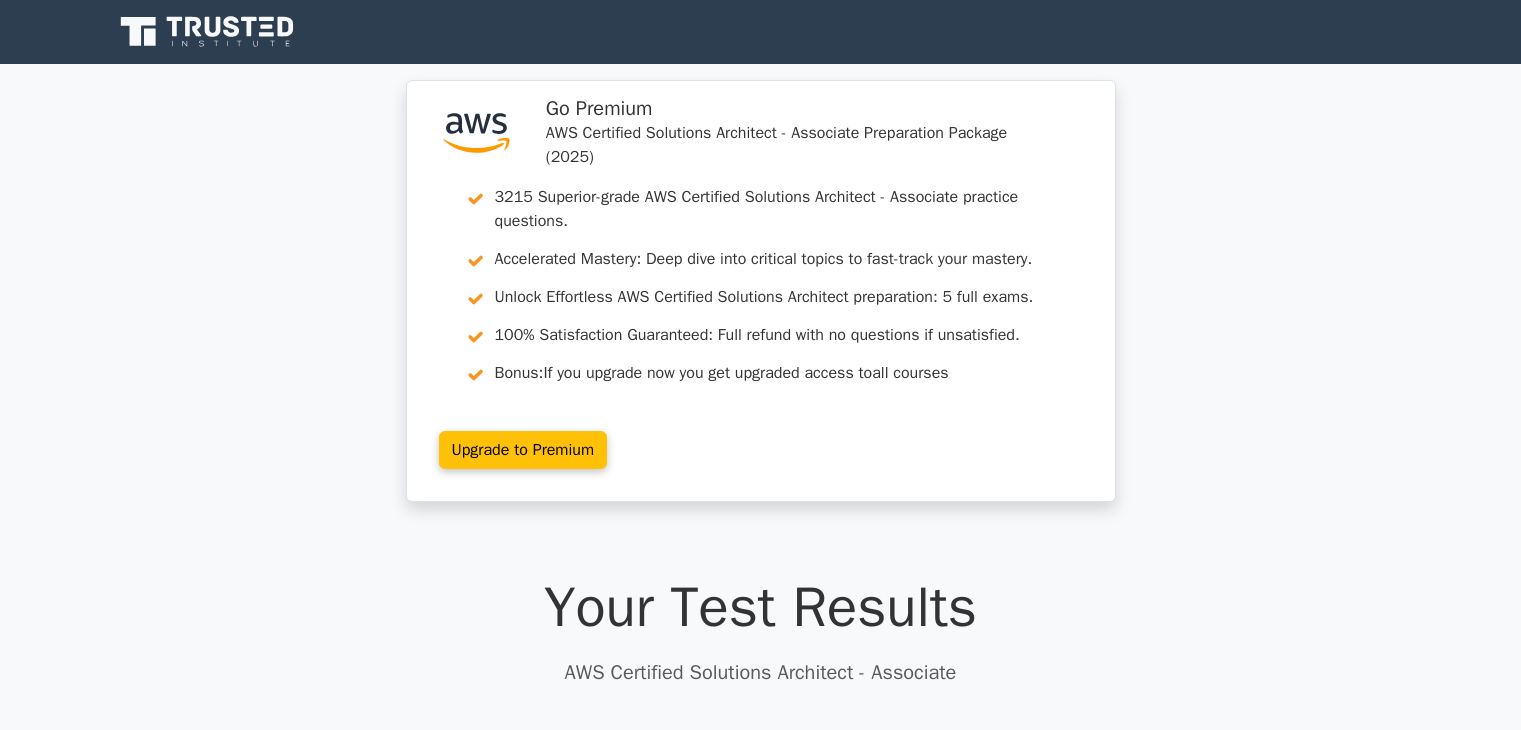 scroll, scrollTop: 0, scrollLeft: 0, axis: both 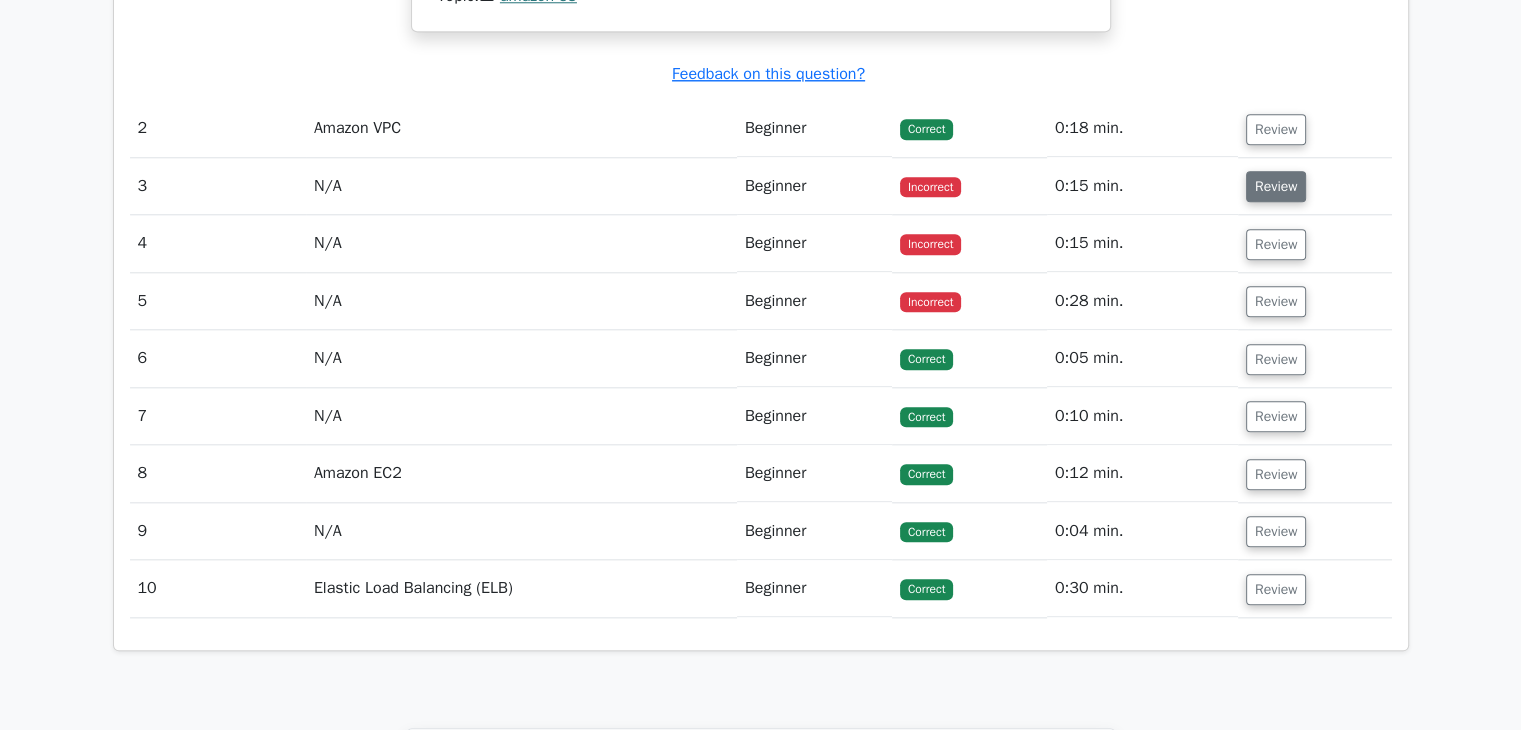 click on "Review" at bounding box center [1276, 186] 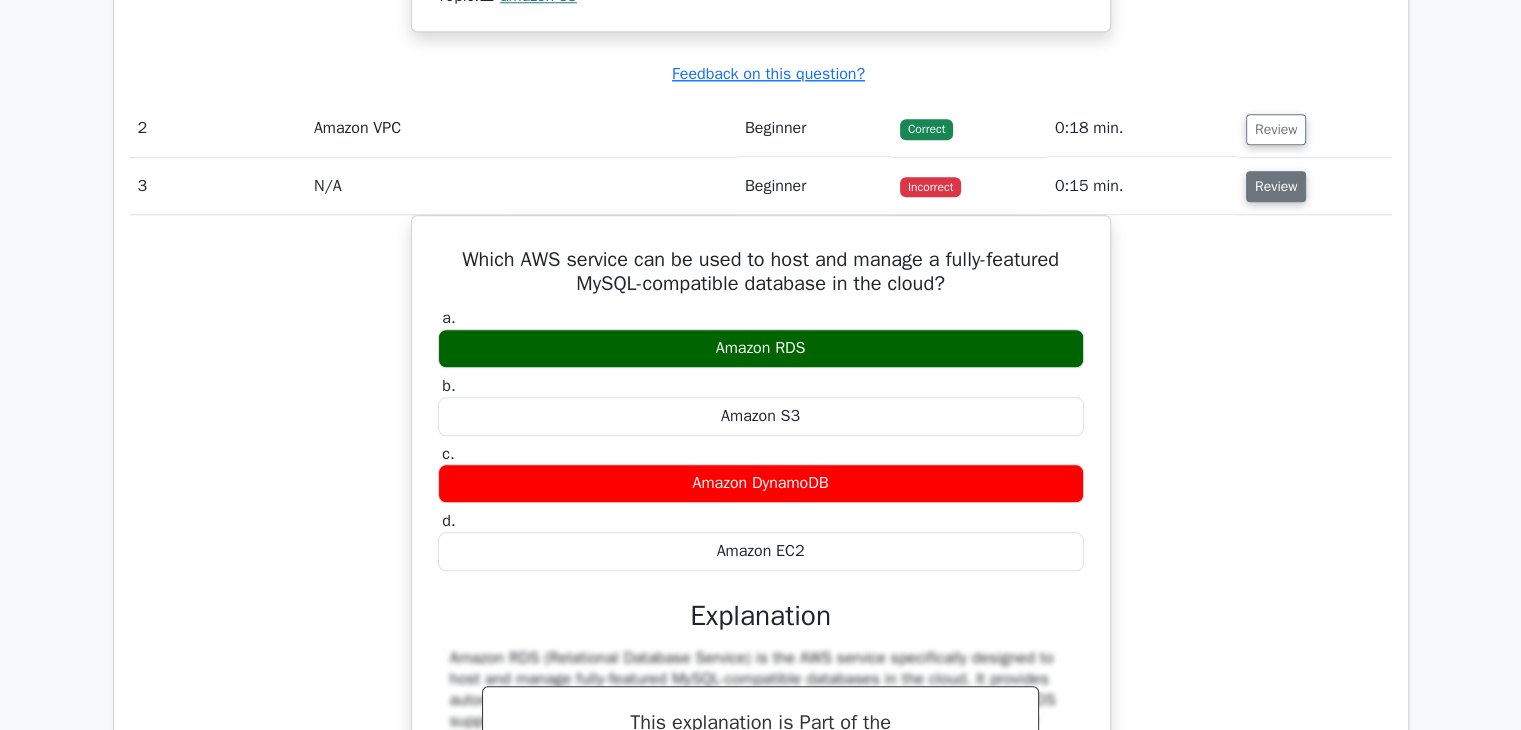click on "Review" at bounding box center [1276, 186] 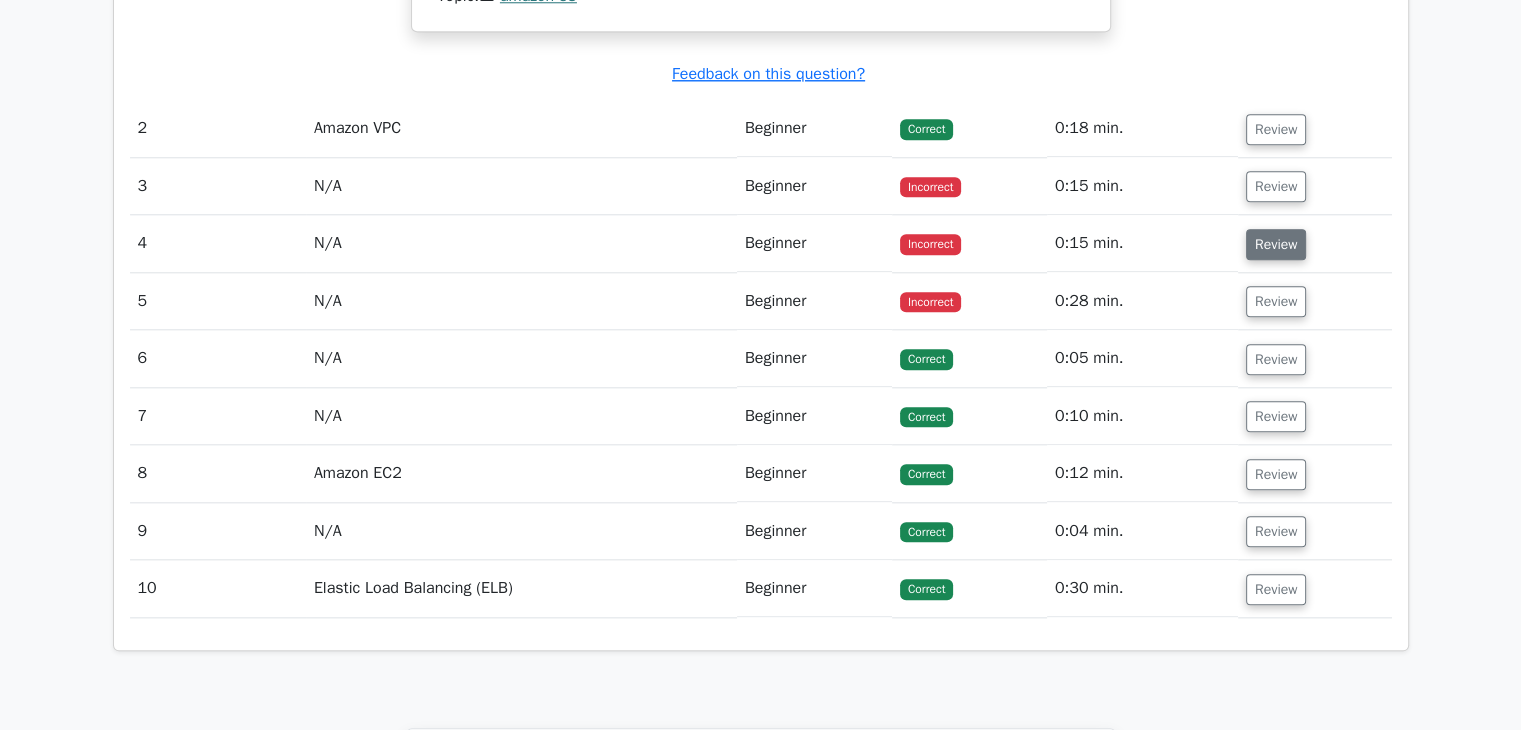 click on "Review" at bounding box center (1276, 244) 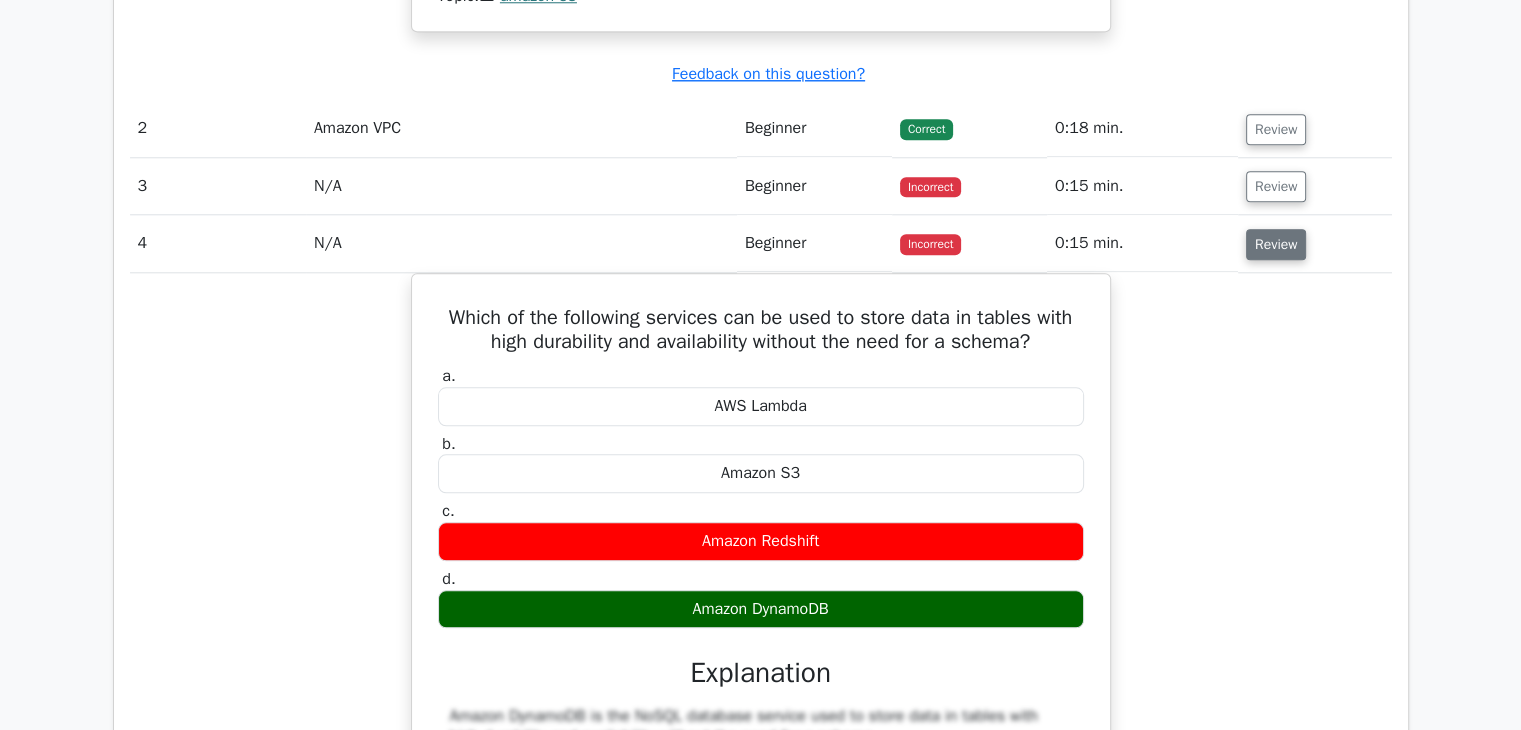 click on "Review" at bounding box center [1276, 244] 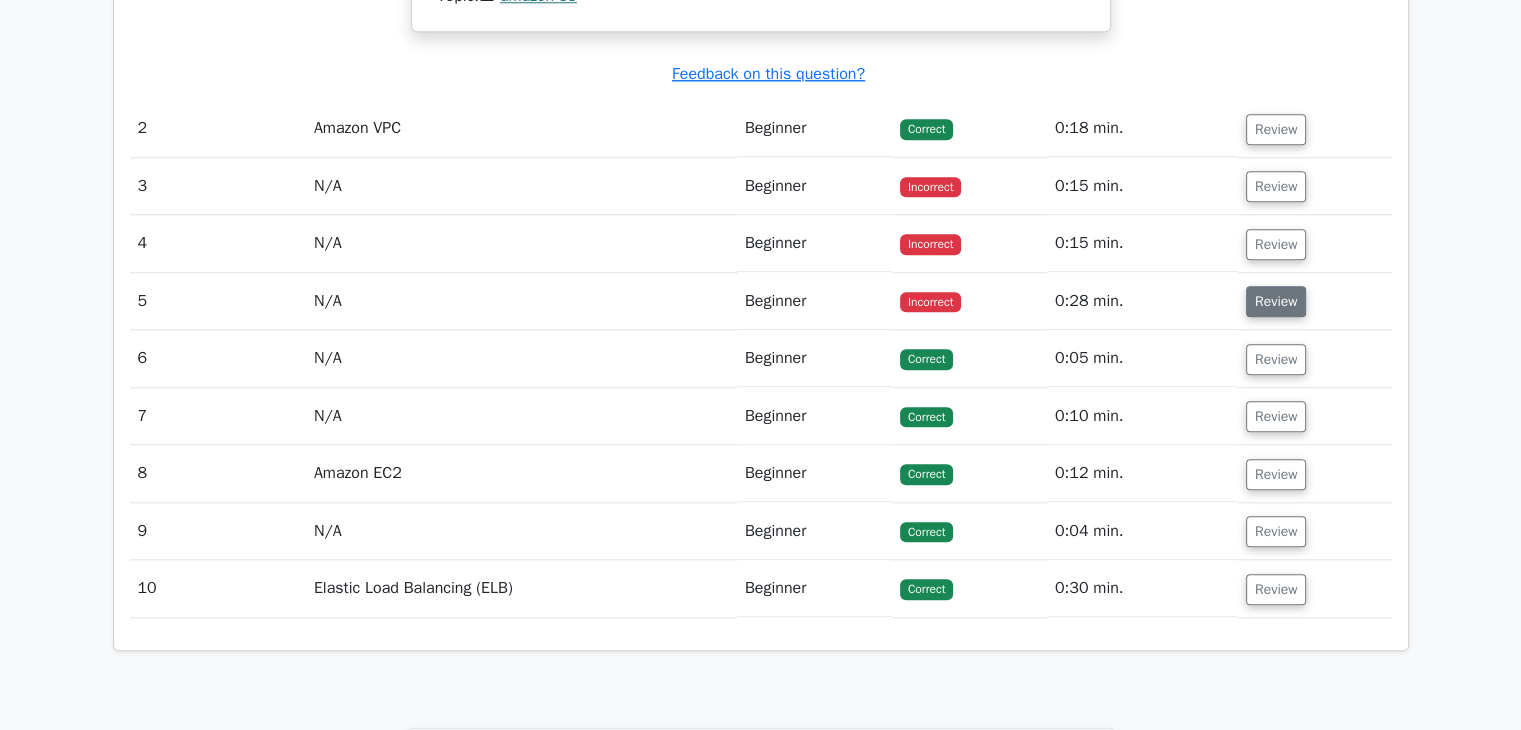 click on "Review" at bounding box center [1276, 301] 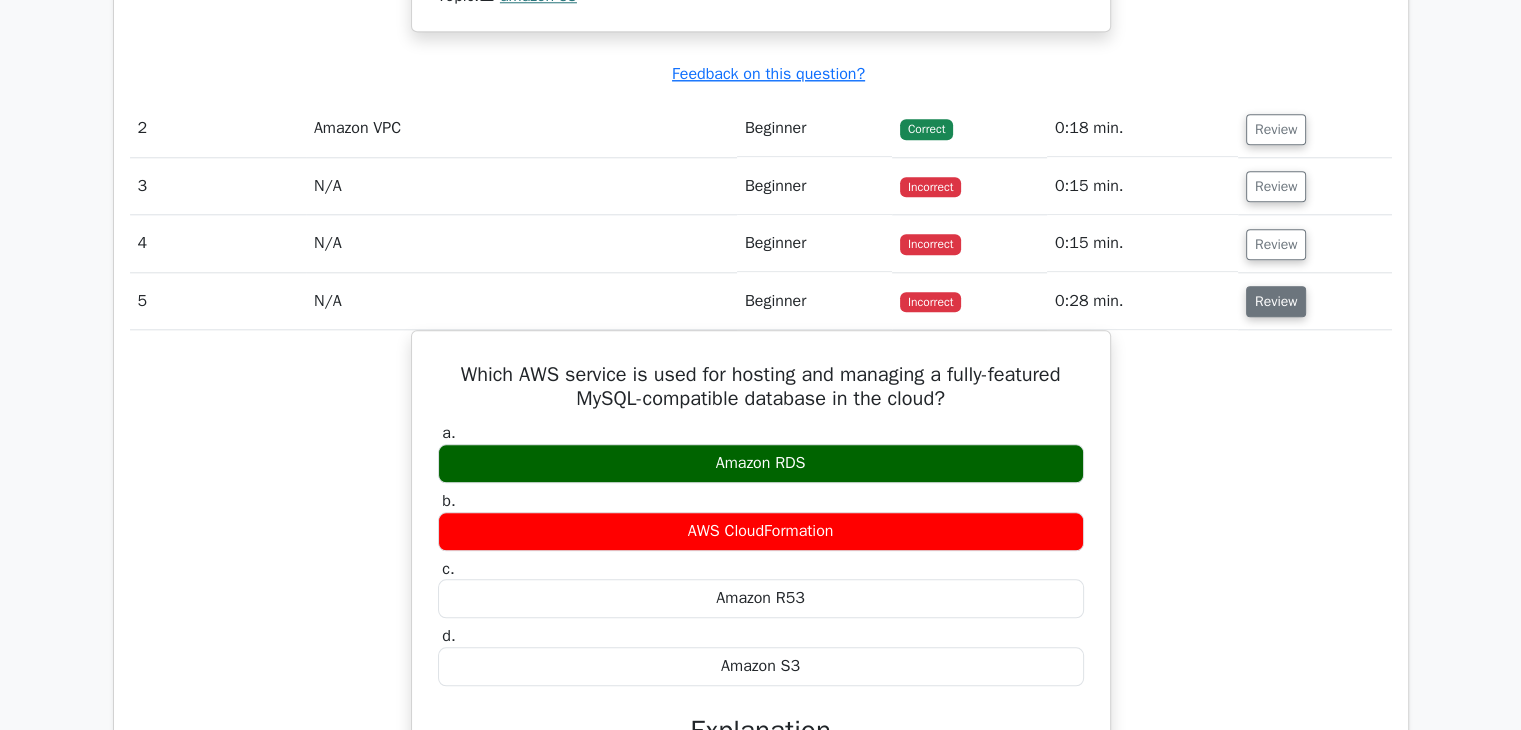 click on "Review" at bounding box center [1276, 301] 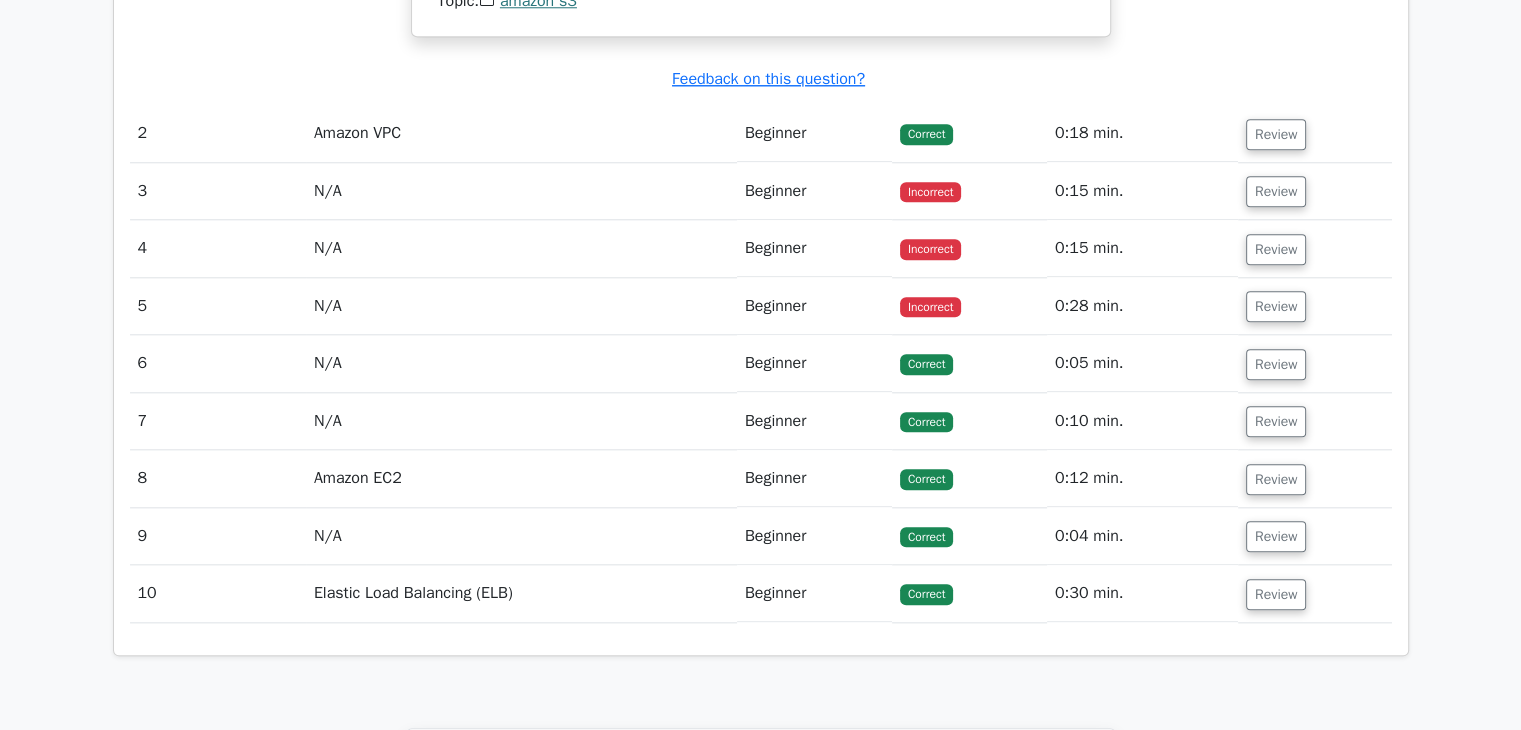 scroll, scrollTop: 1409, scrollLeft: 0, axis: vertical 